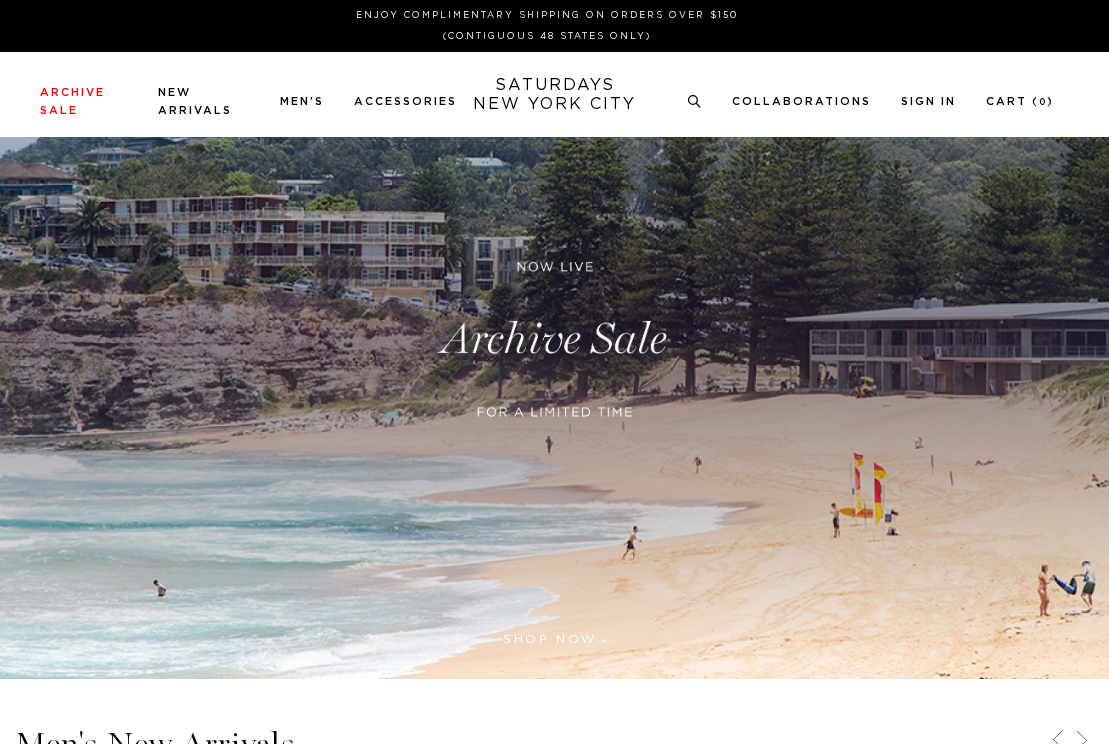 scroll, scrollTop: 0, scrollLeft: 0, axis: both 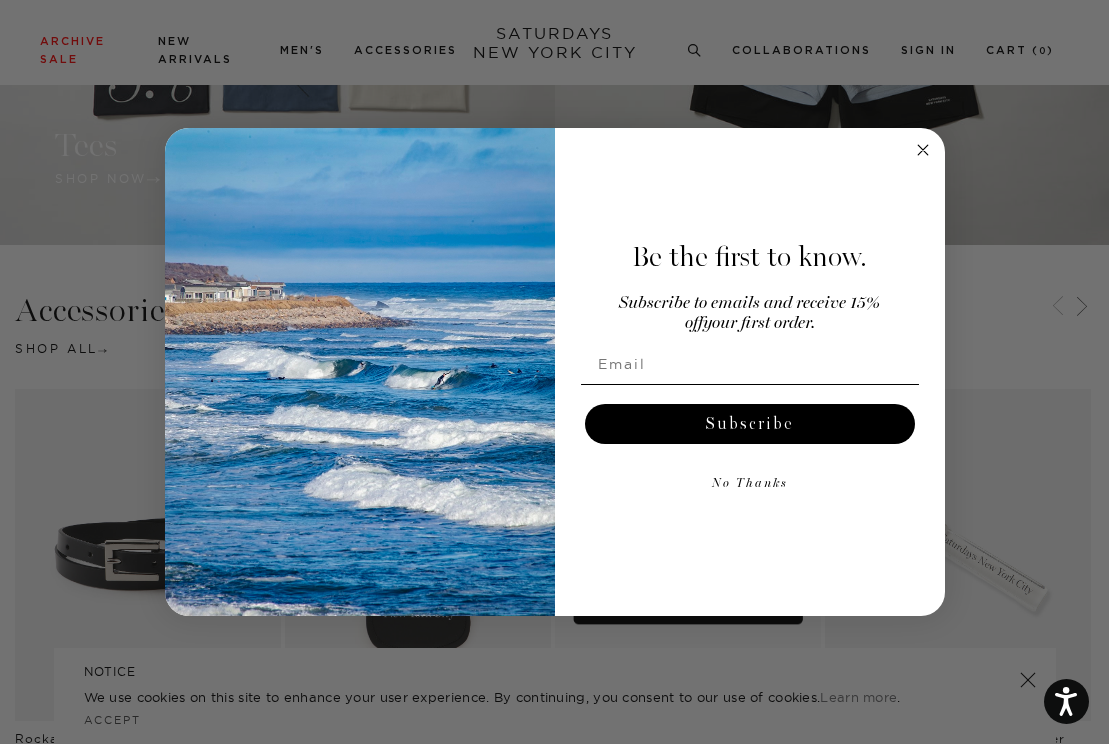 click 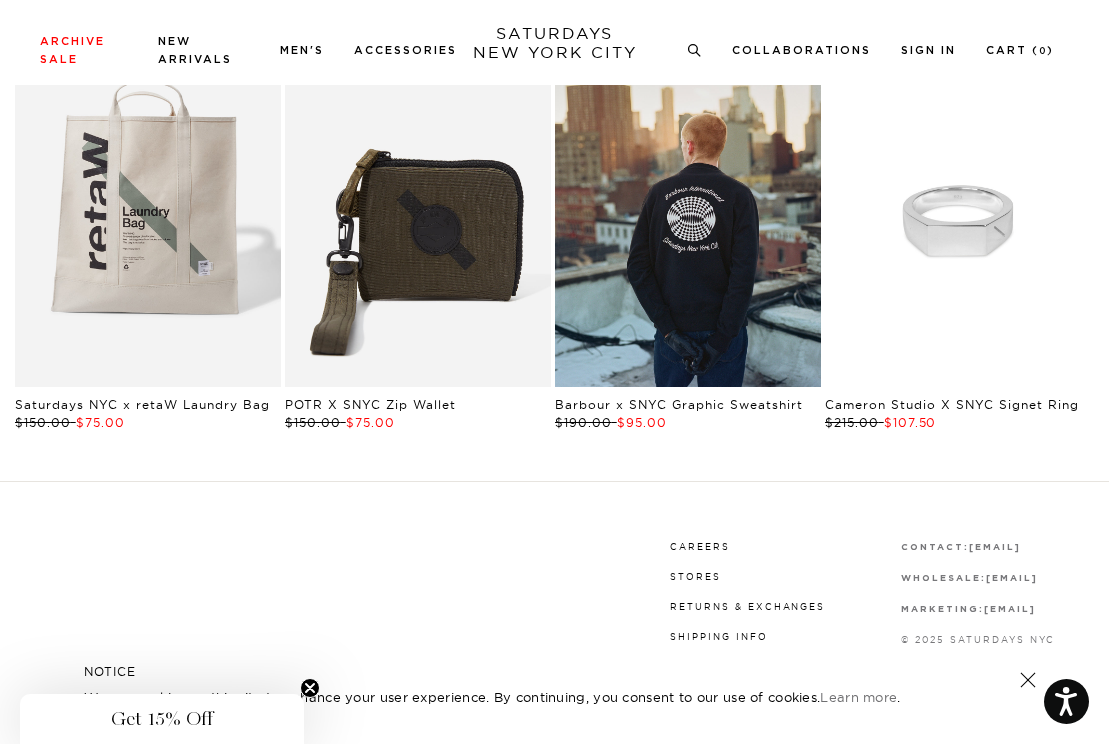 scroll, scrollTop: 3394, scrollLeft: 0, axis: vertical 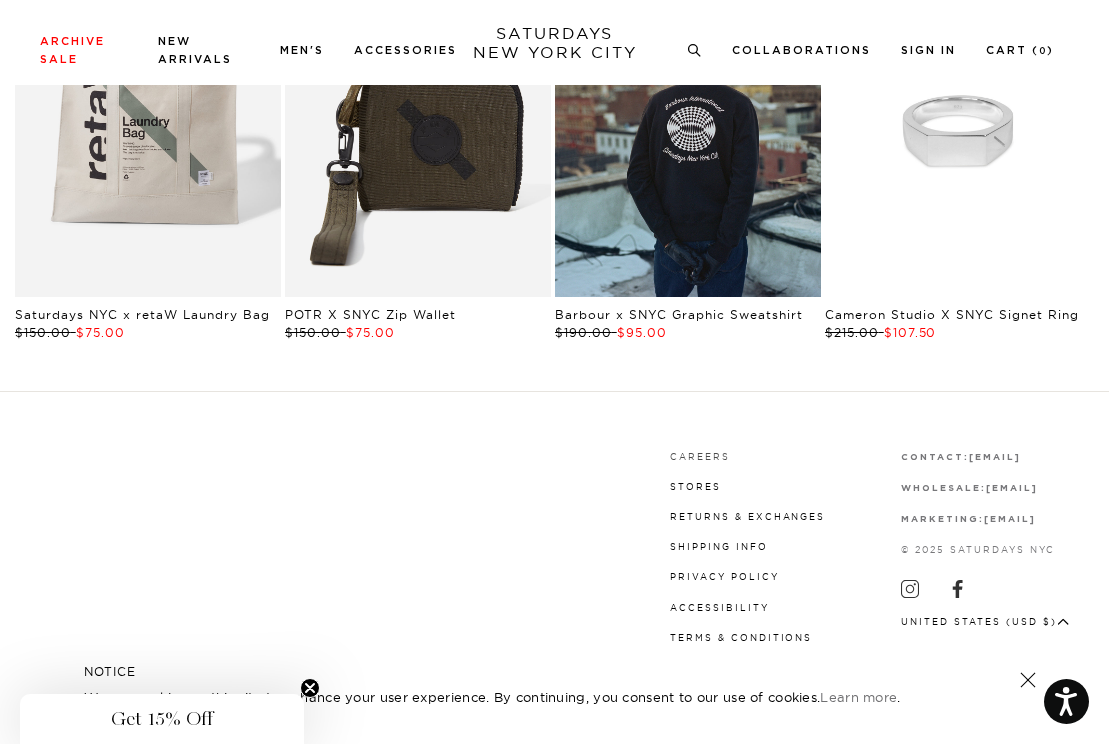 click on "Careers" at bounding box center [700, 456] 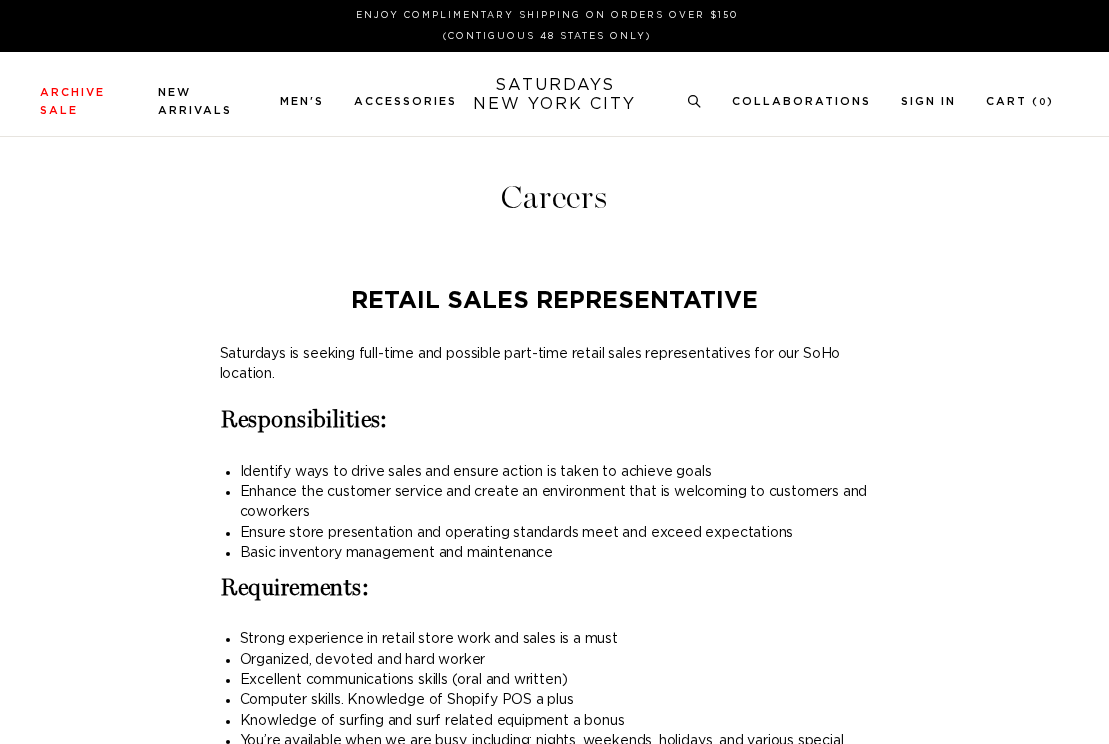 scroll, scrollTop: 0, scrollLeft: 0, axis: both 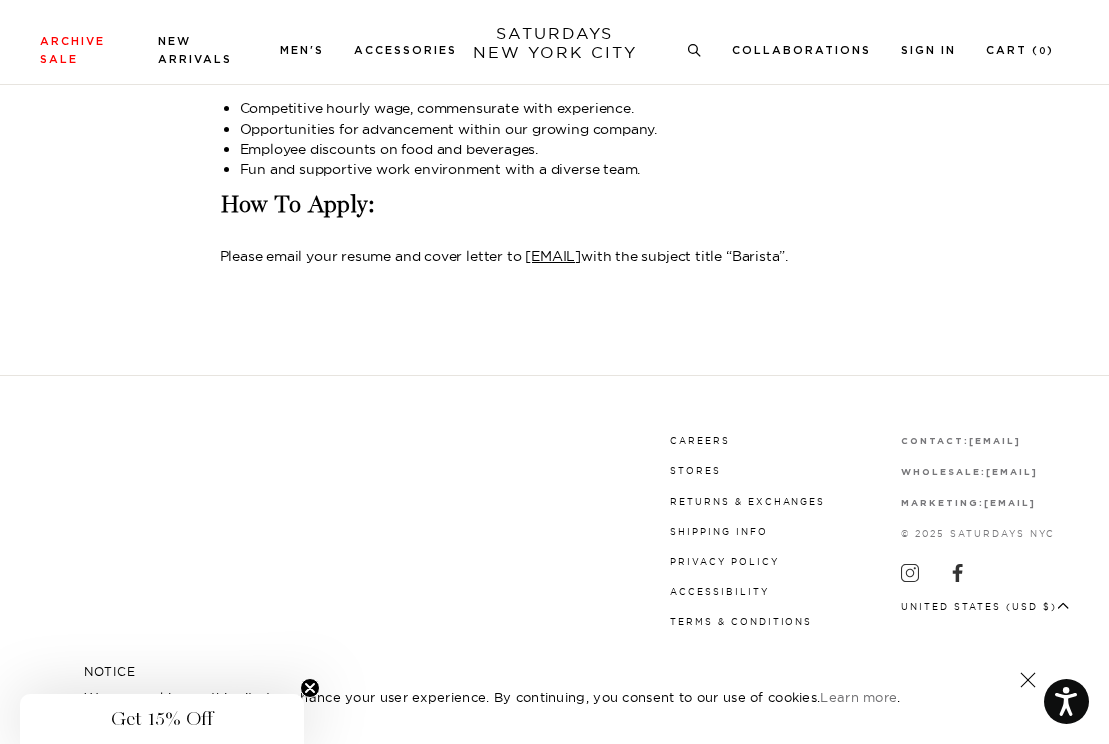 click on "SATURDAYS   NEW YORK CITY" at bounding box center [555, 43] 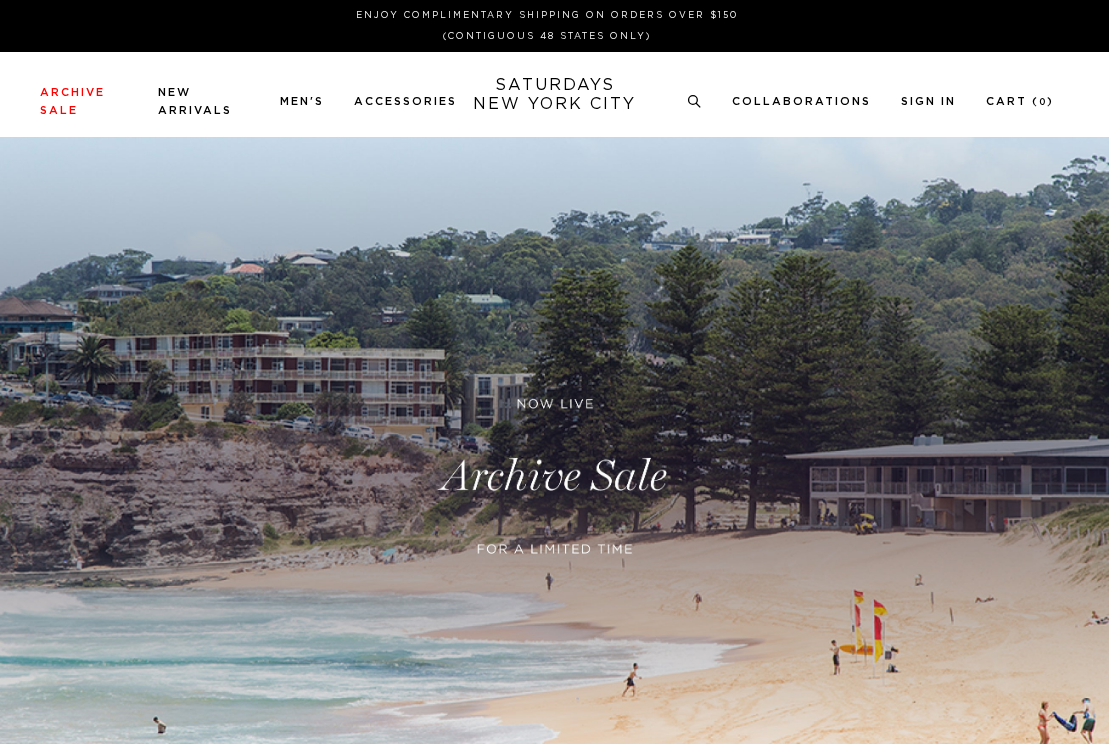 scroll, scrollTop: 0, scrollLeft: 0, axis: both 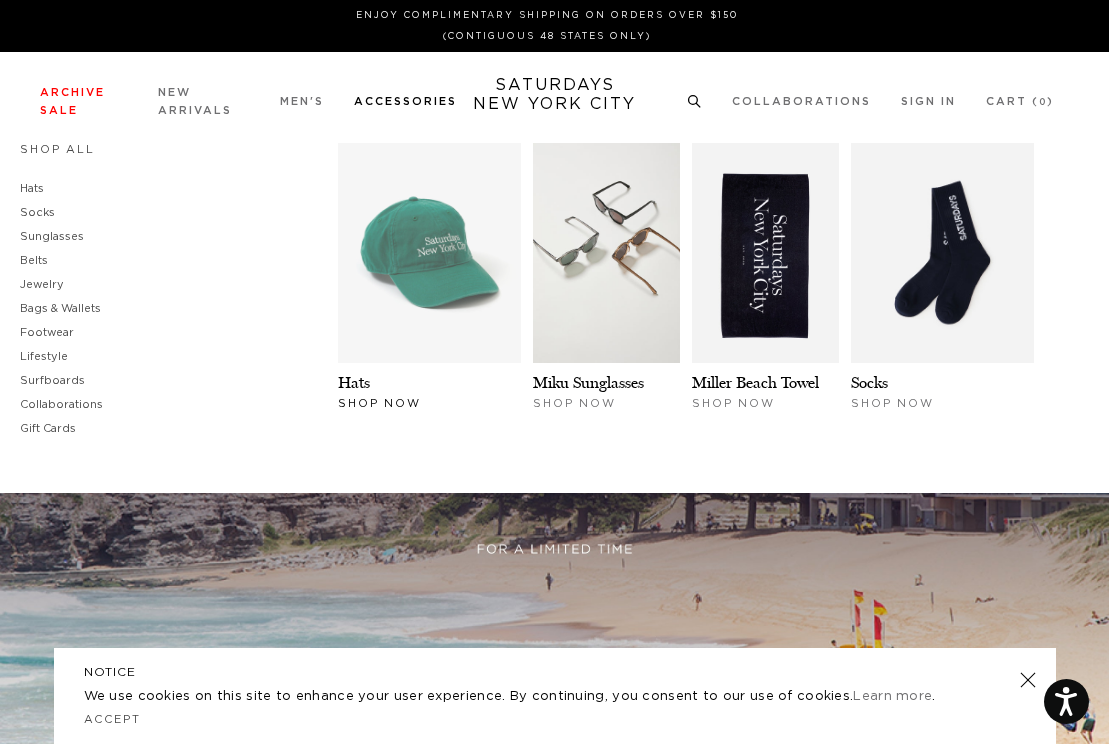 click at bounding box center [429, 253] 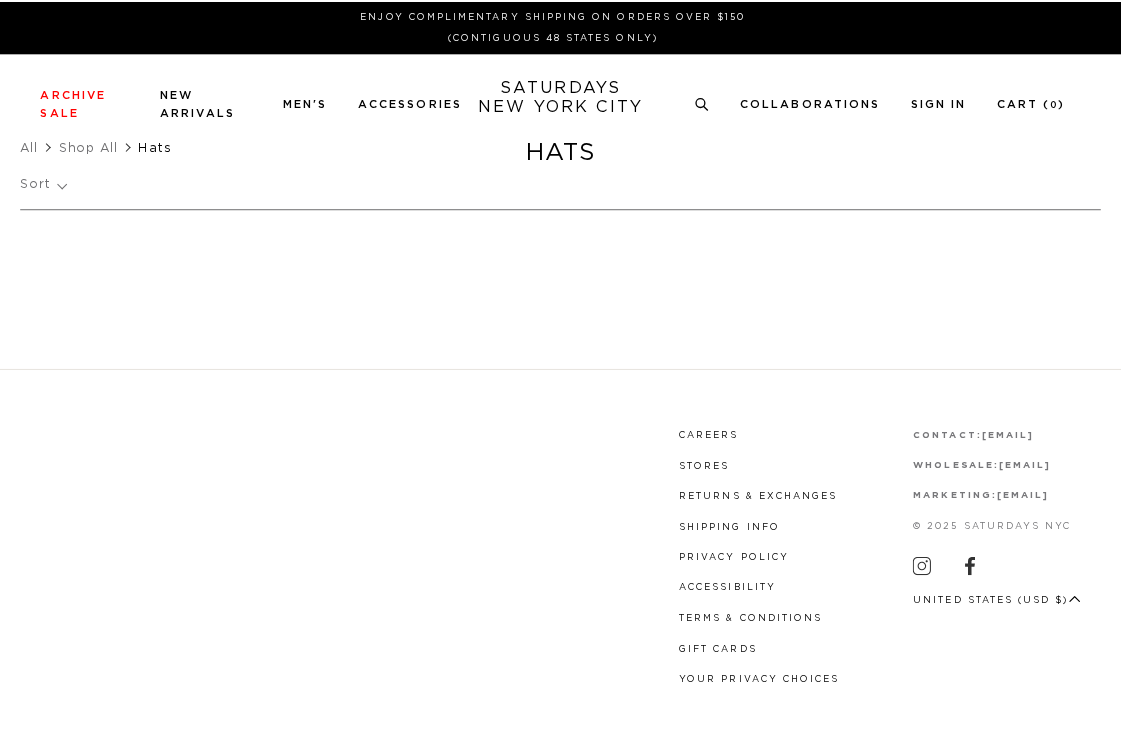 scroll, scrollTop: 0, scrollLeft: 0, axis: both 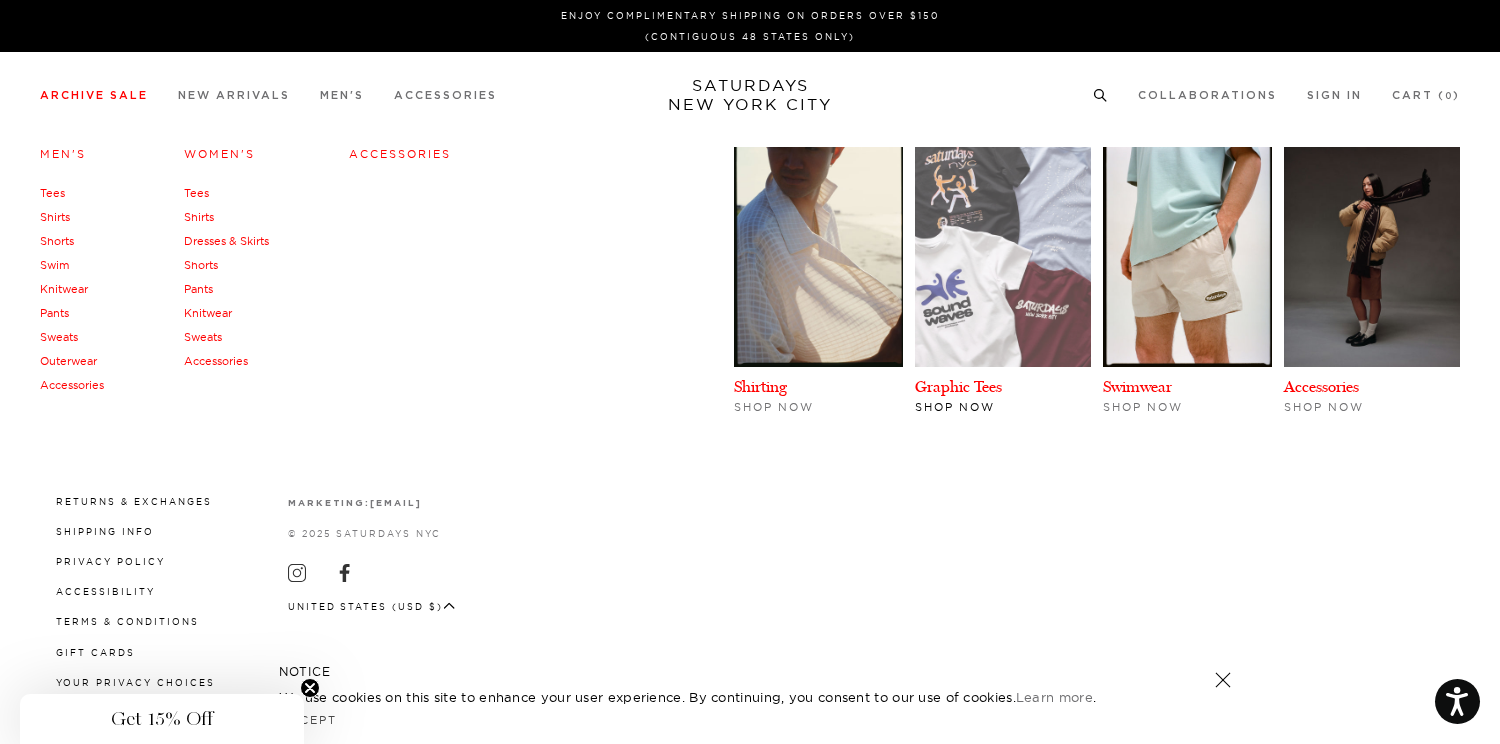 click at bounding box center (1003, 257) 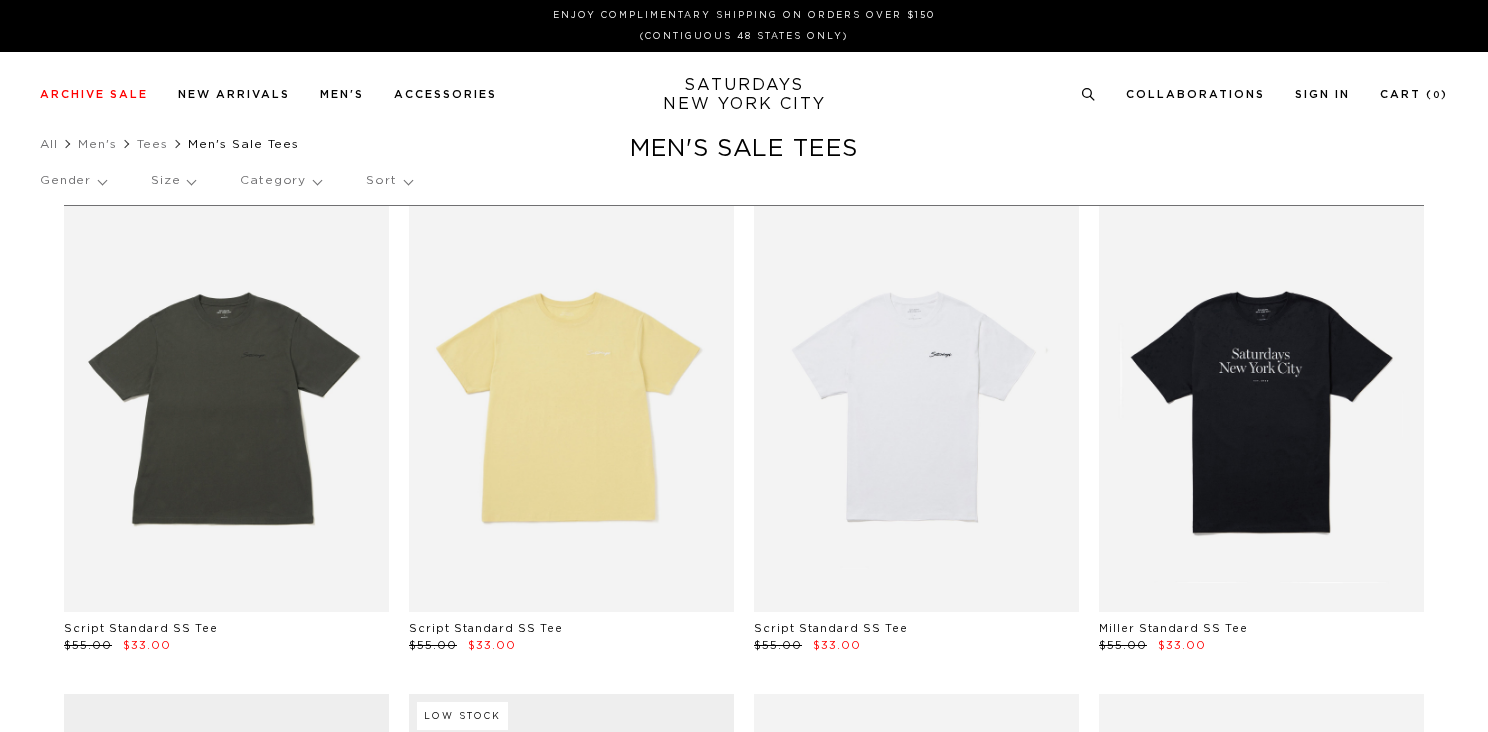 scroll, scrollTop: 0, scrollLeft: 0, axis: both 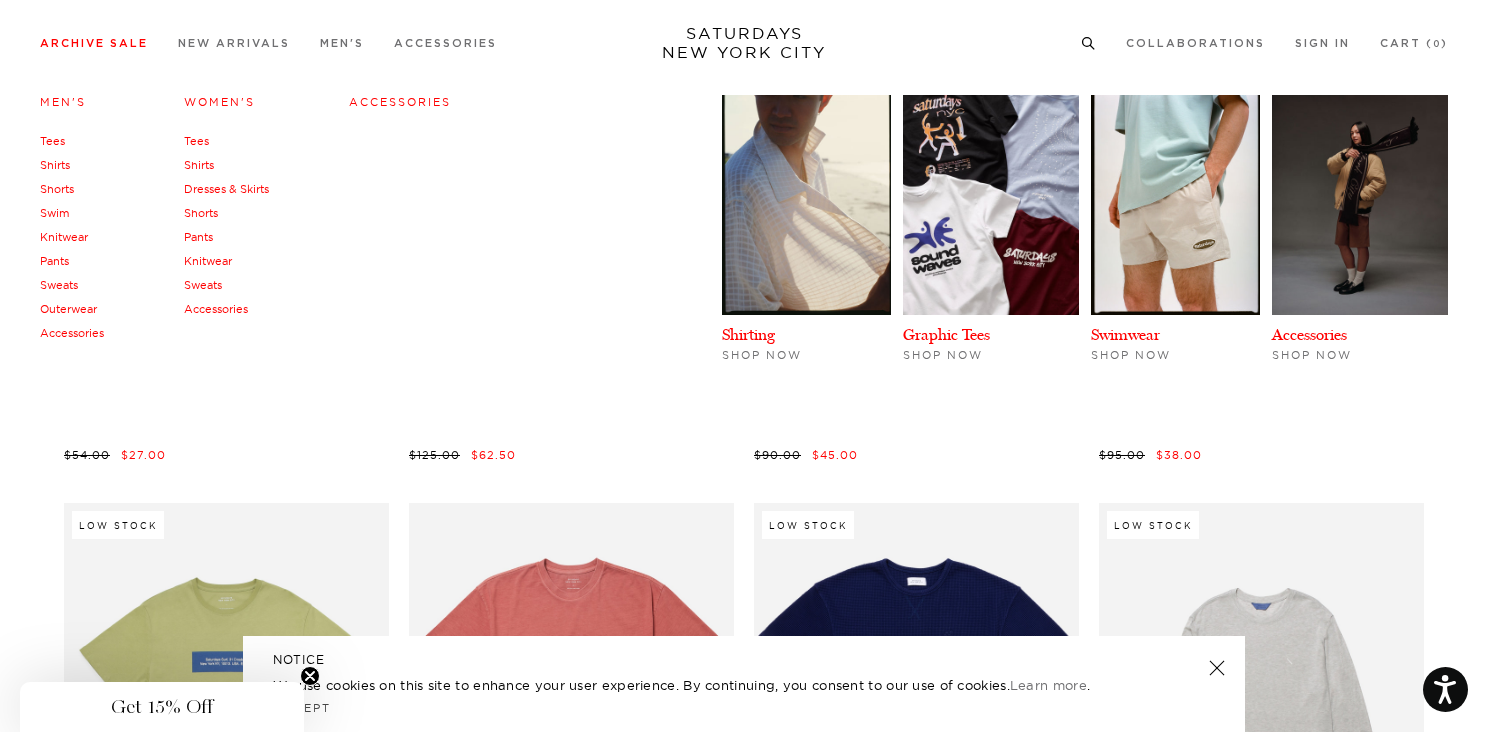 click on "Women's" at bounding box center (219, 102) 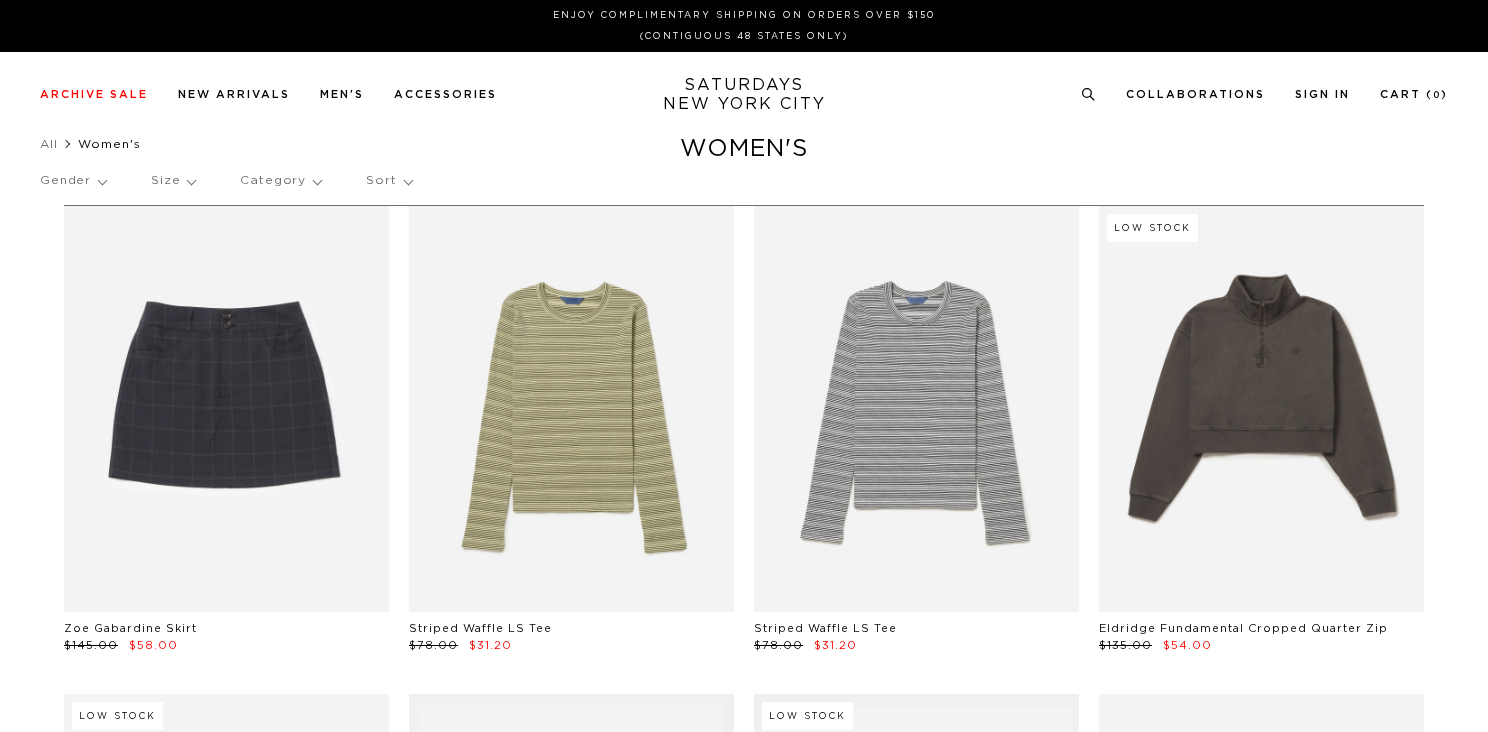 scroll, scrollTop: 0, scrollLeft: 0, axis: both 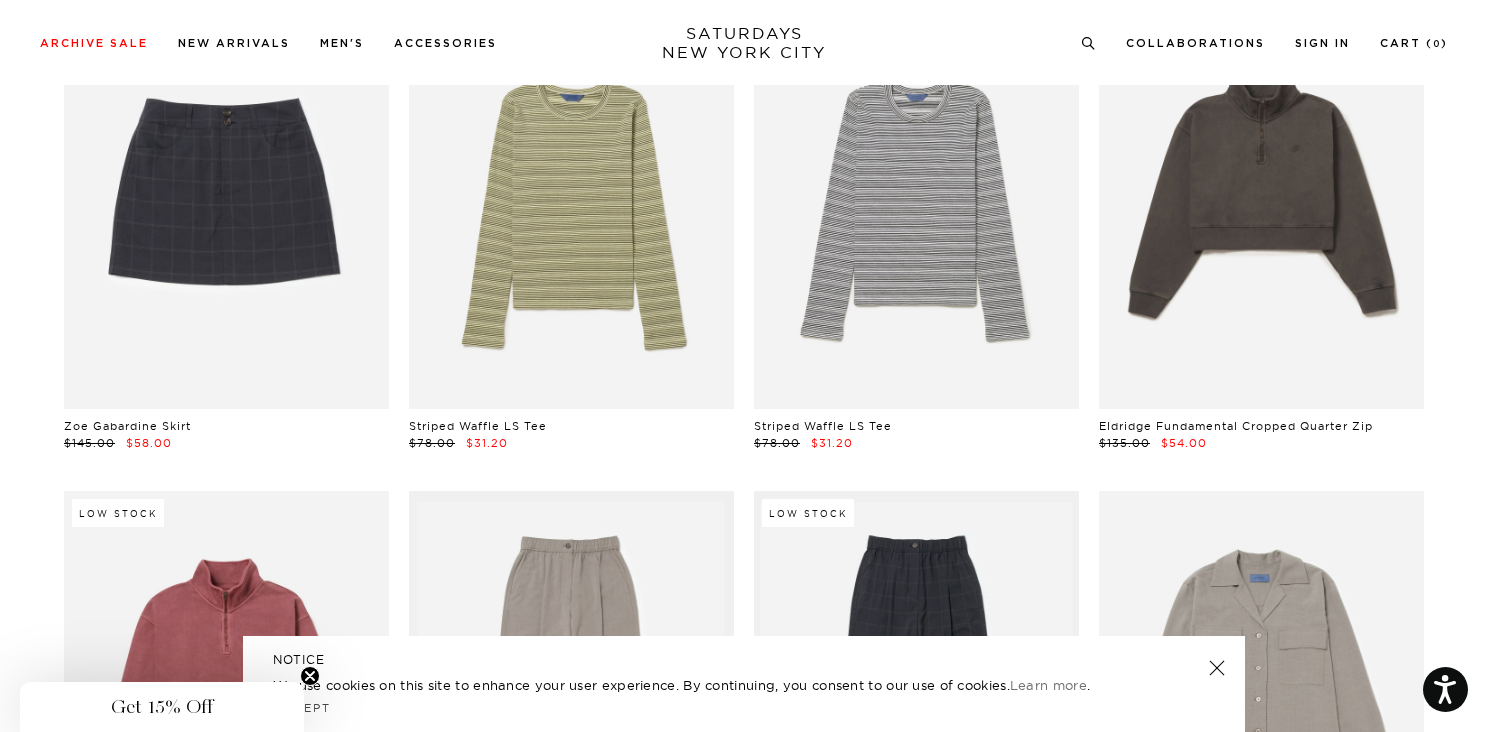 drag, startPoint x: 606, startPoint y: 219, endPoint x: 853, endPoint y: 25, distance: 314.078 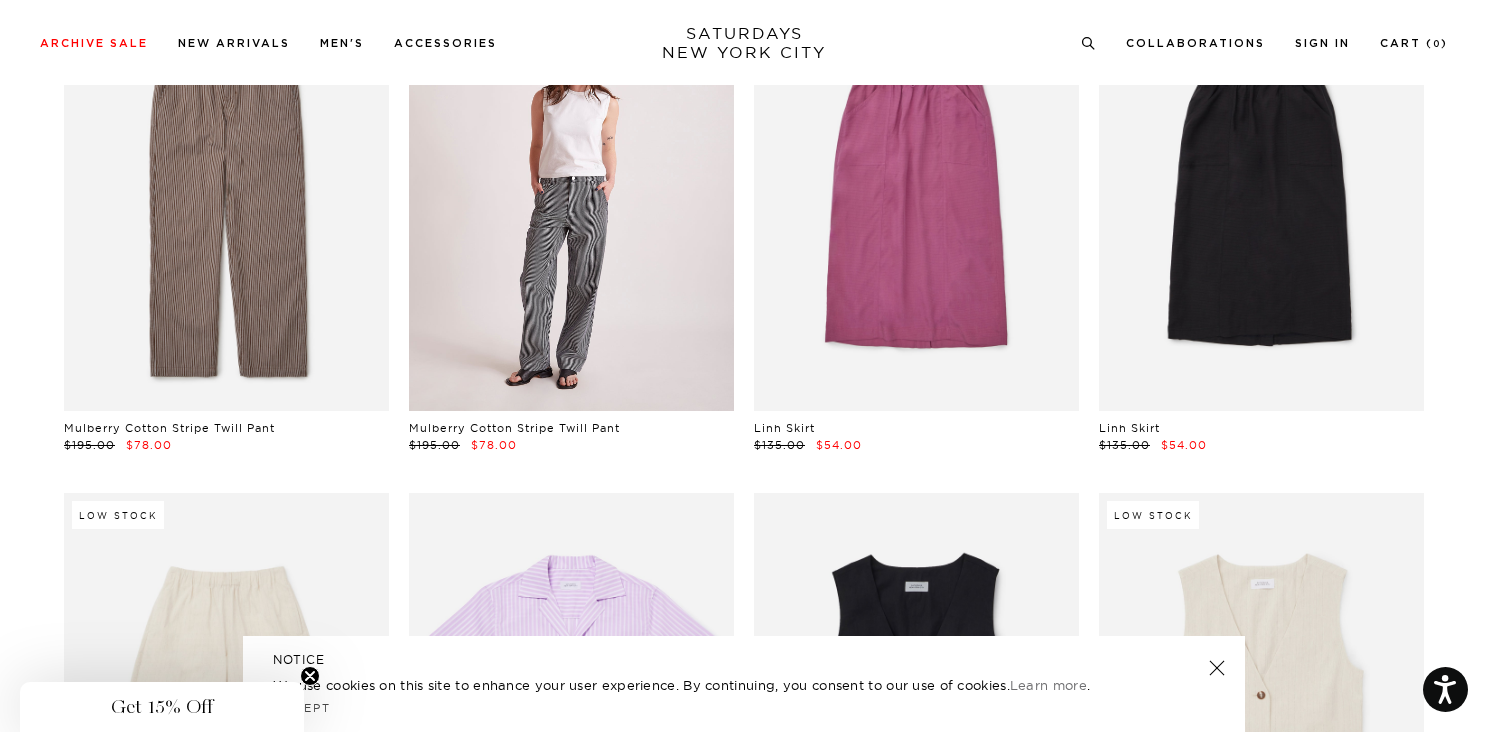 scroll, scrollTop: 2109, scrollLeft: 0, axis: vertical 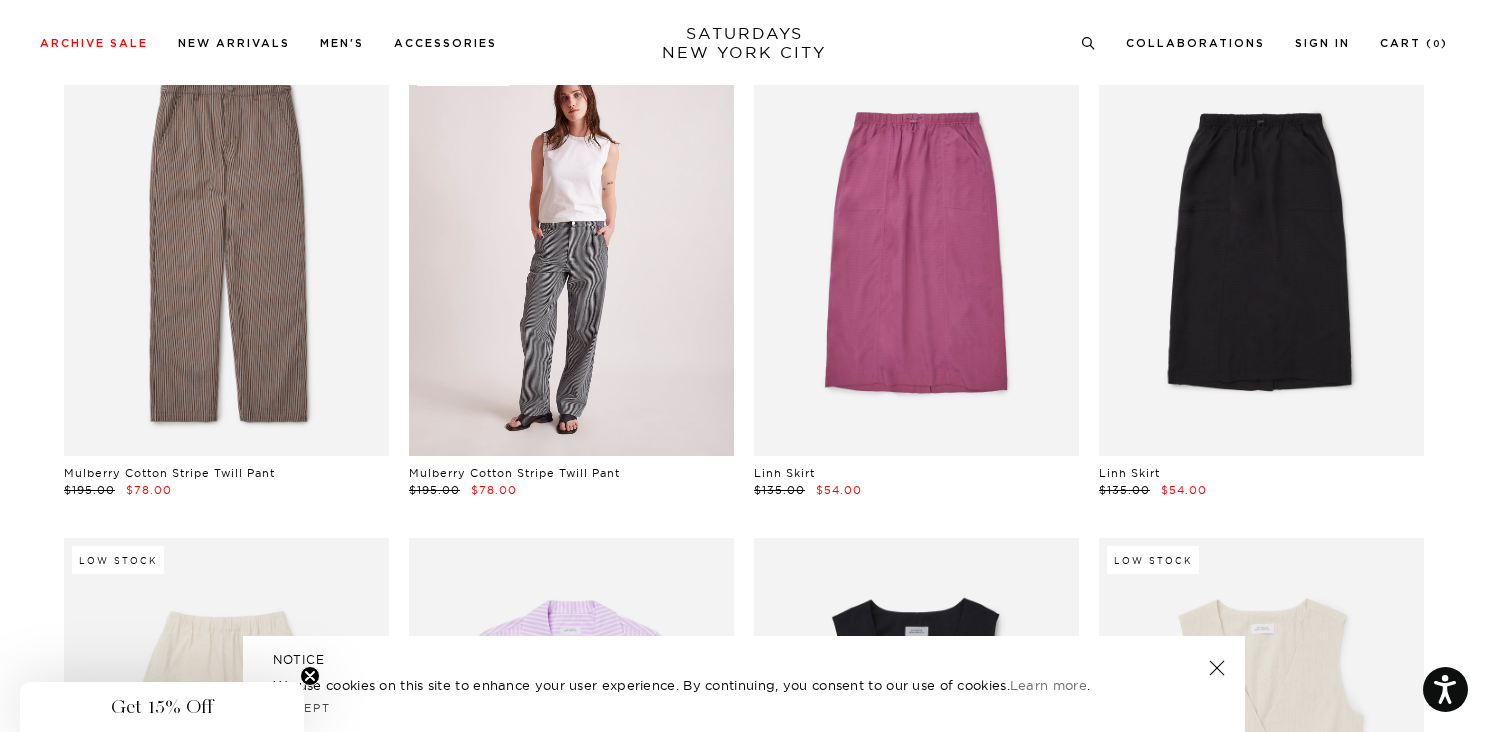 click at bounding box center [571, 253] 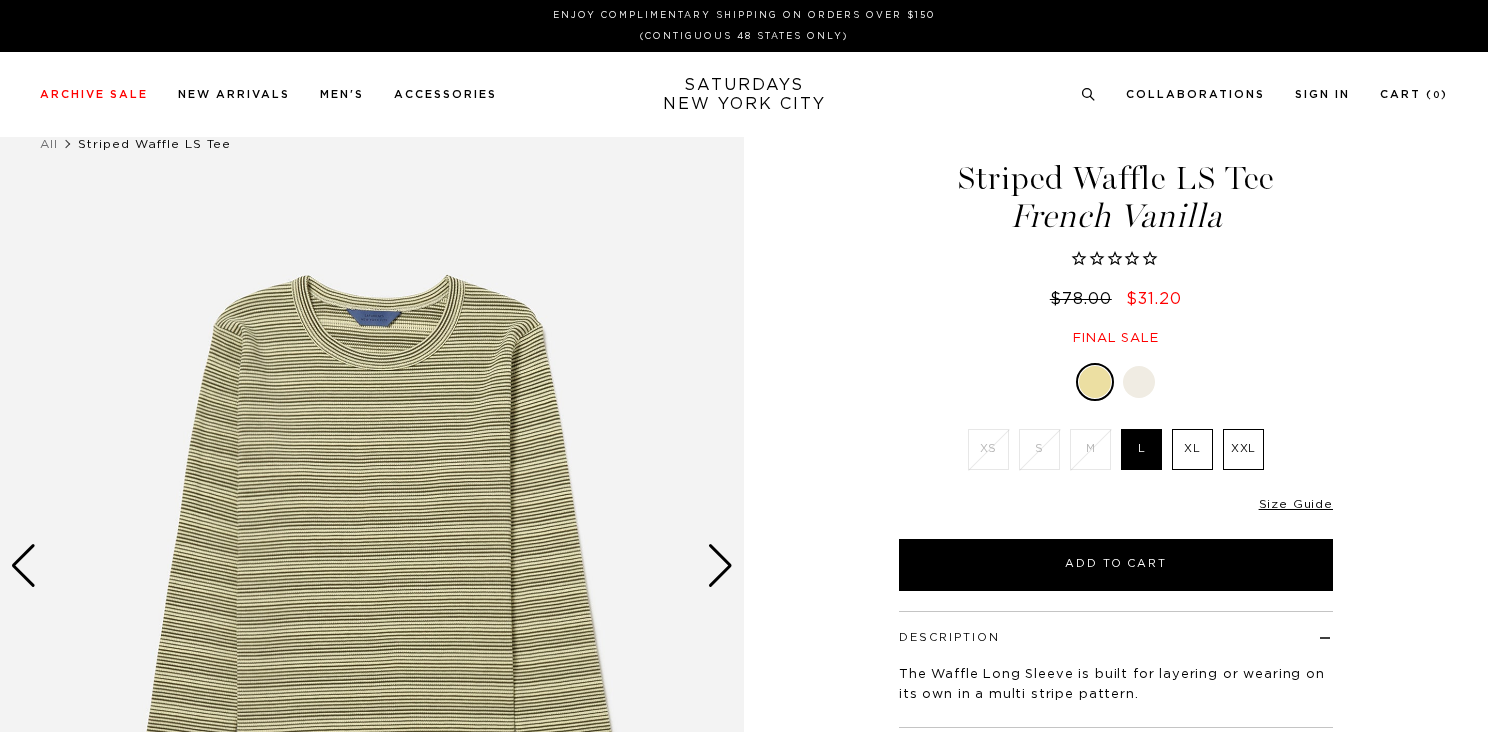 scroll, scrollTop: 0, scrollLeft: 0, axis: both 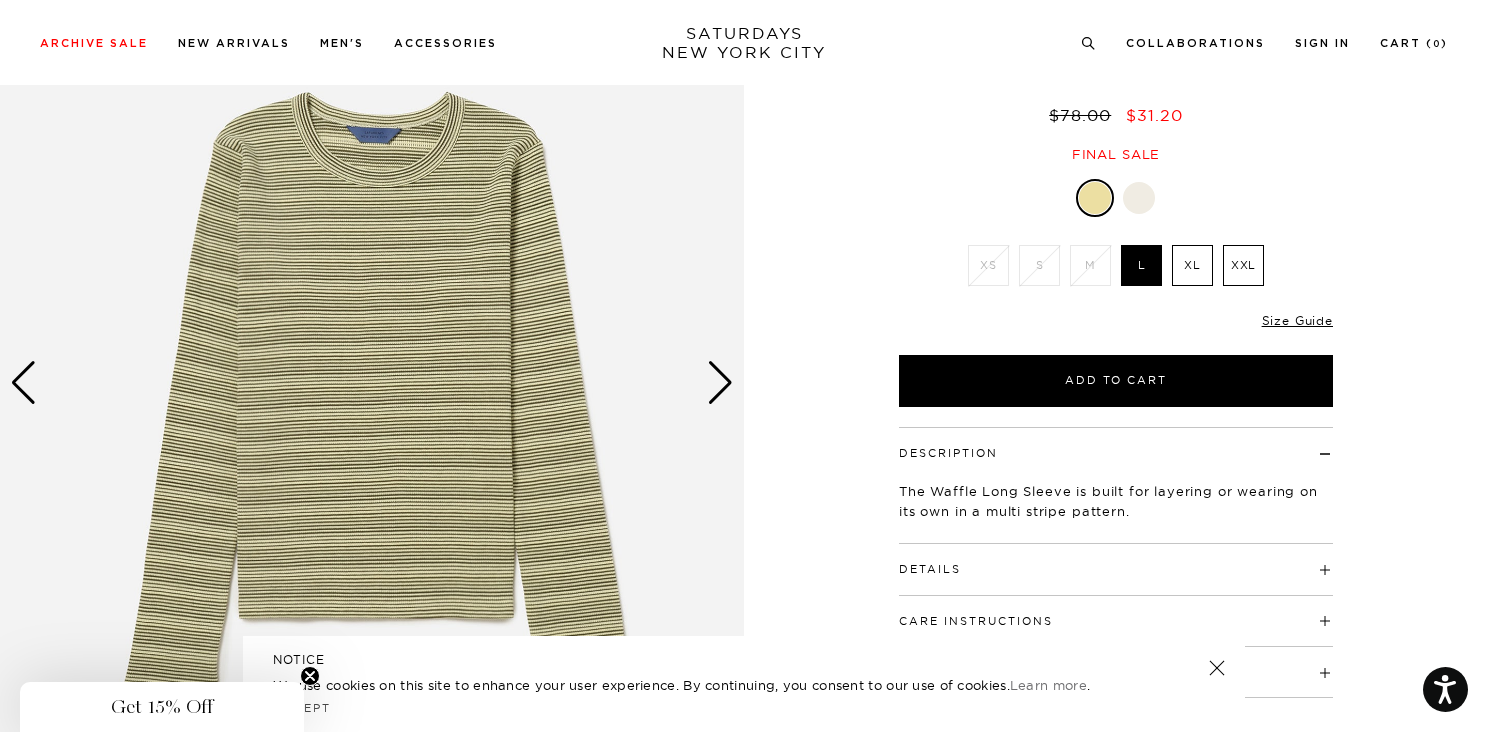 click at bounding box center (720, 383) 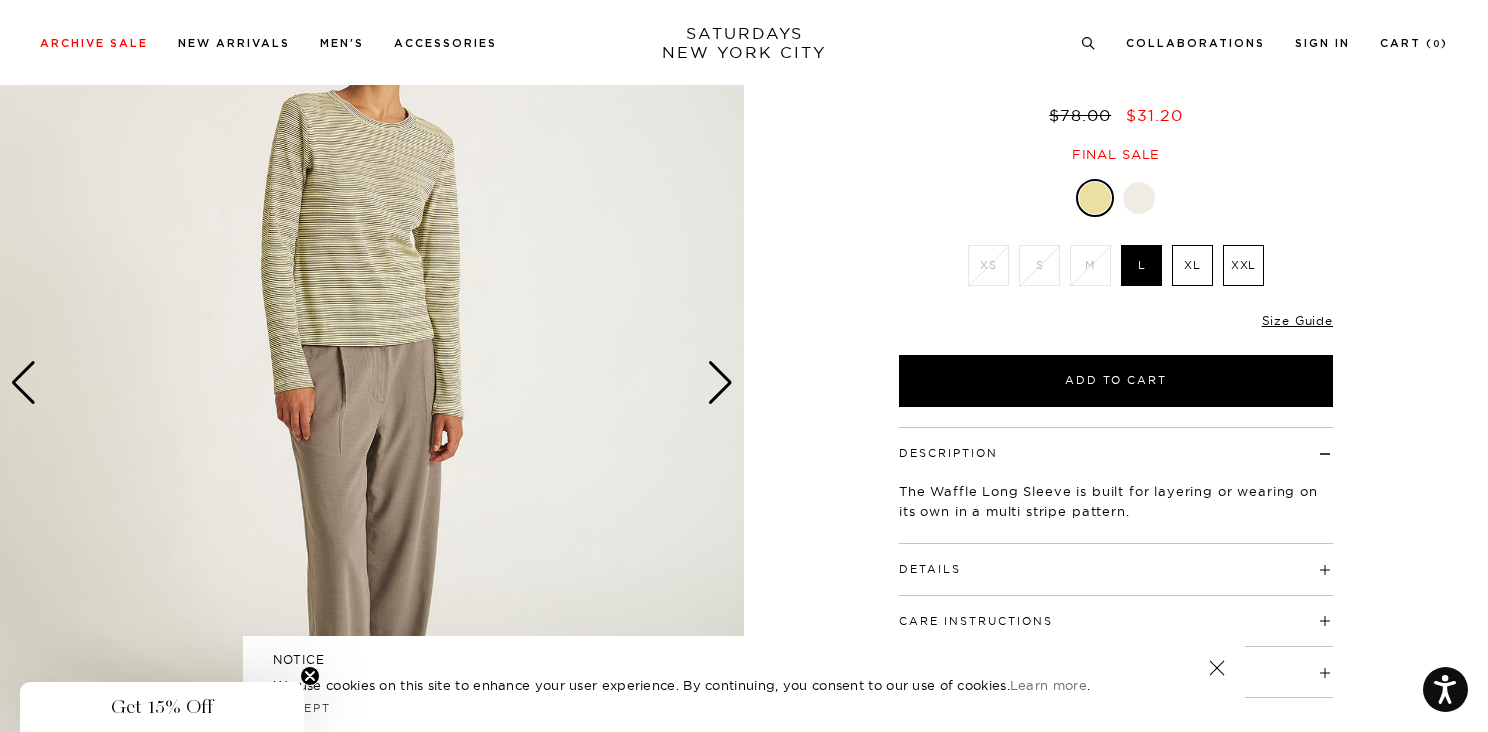 click at bounding box center [720, 383] 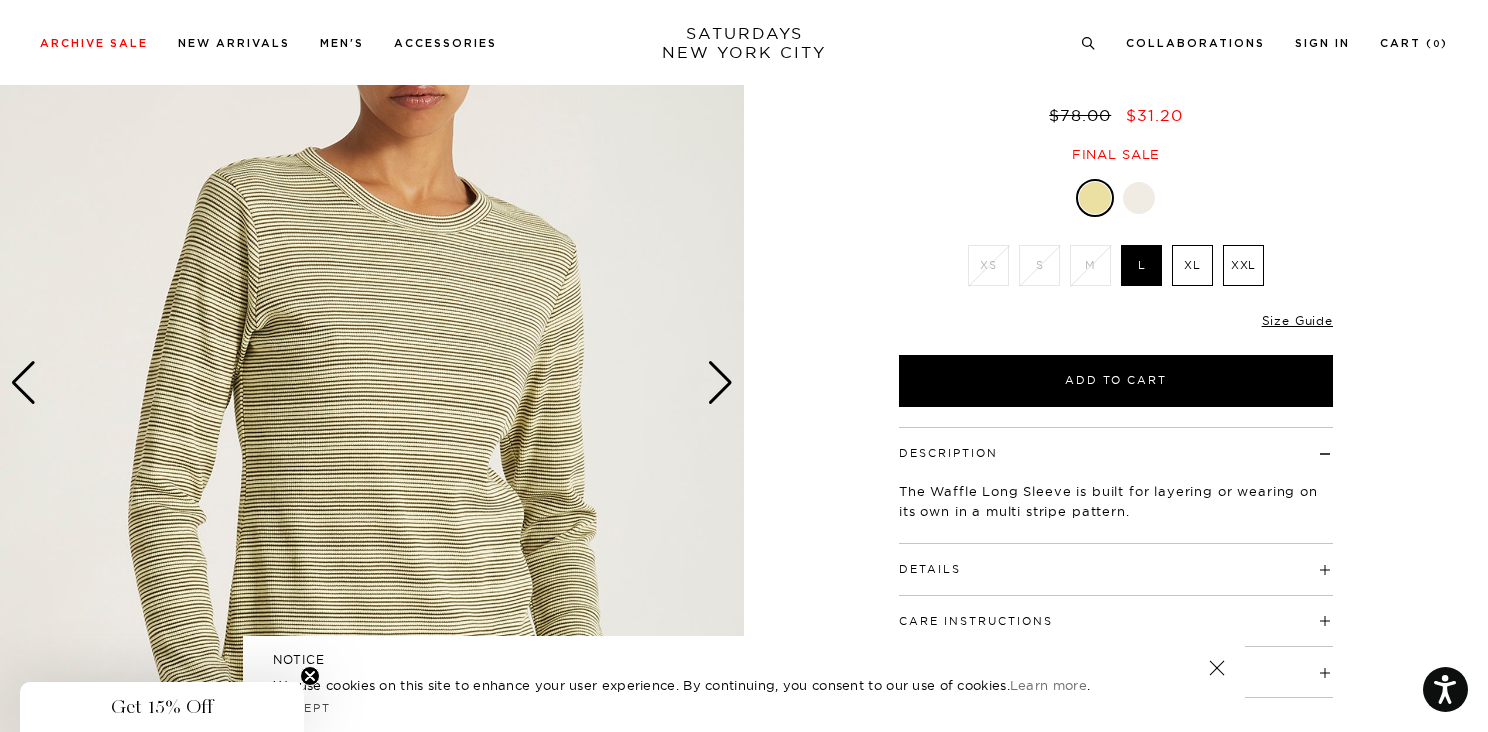 click at bounding box center [720, 383] 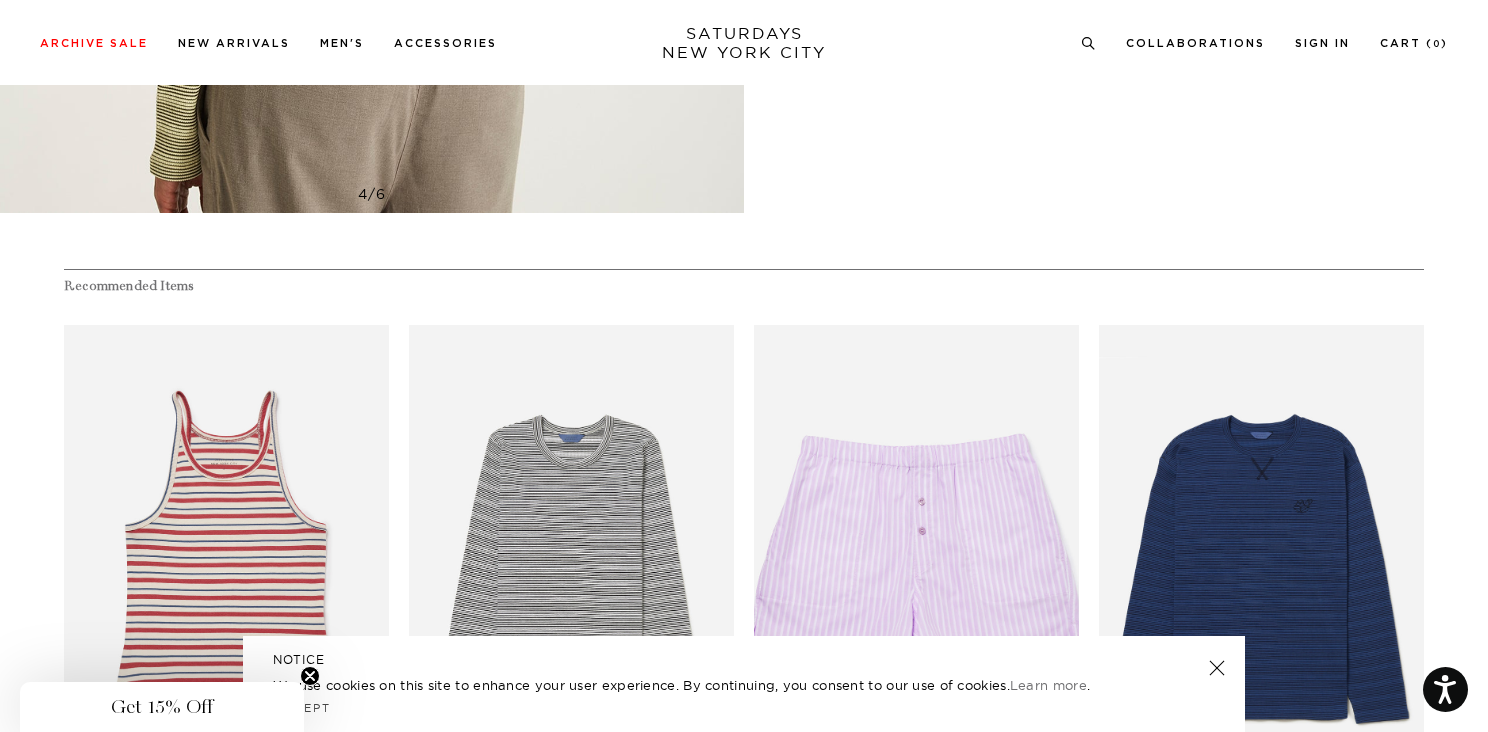 scroll, scrollTop: 822, scrollLeft: 0, axis: vertical 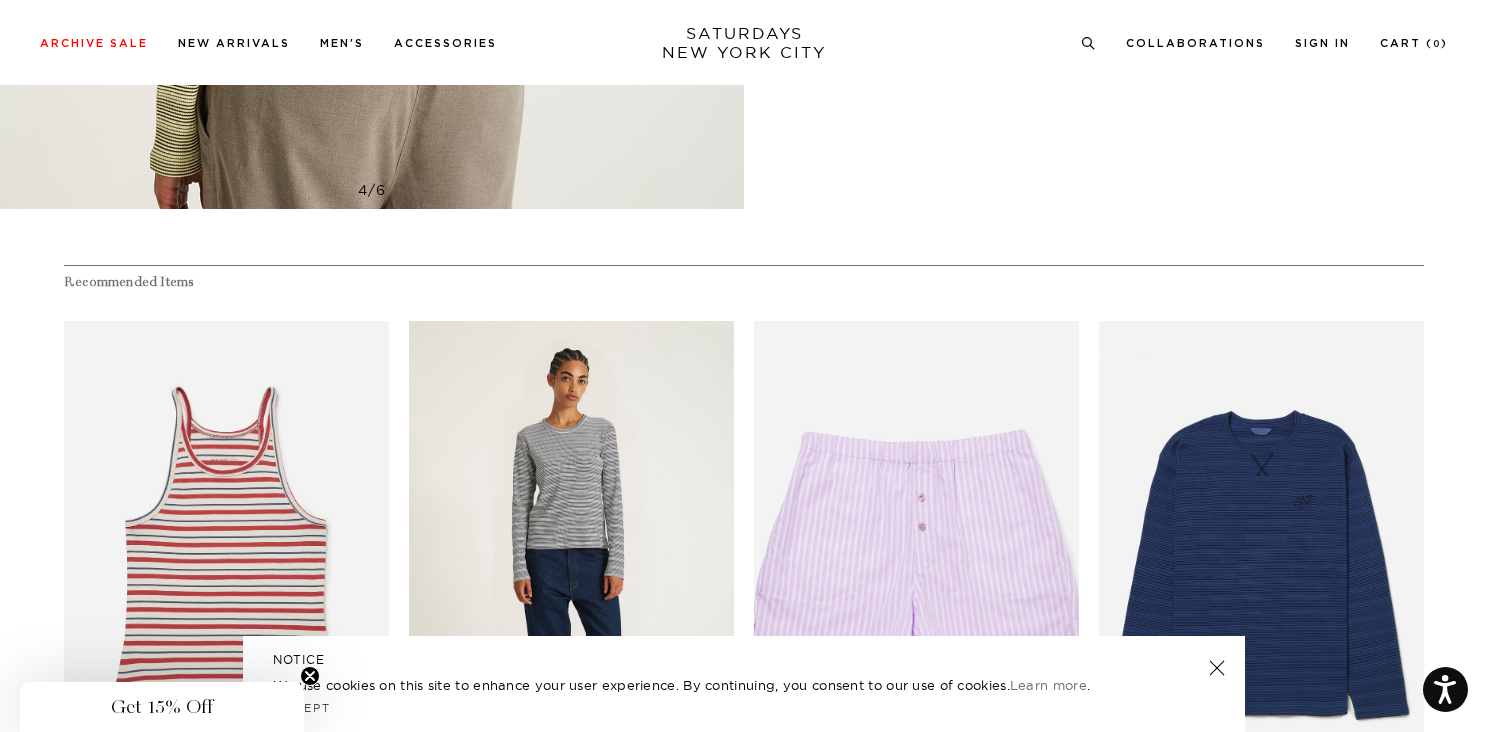 click at bounding box center (571, 565) 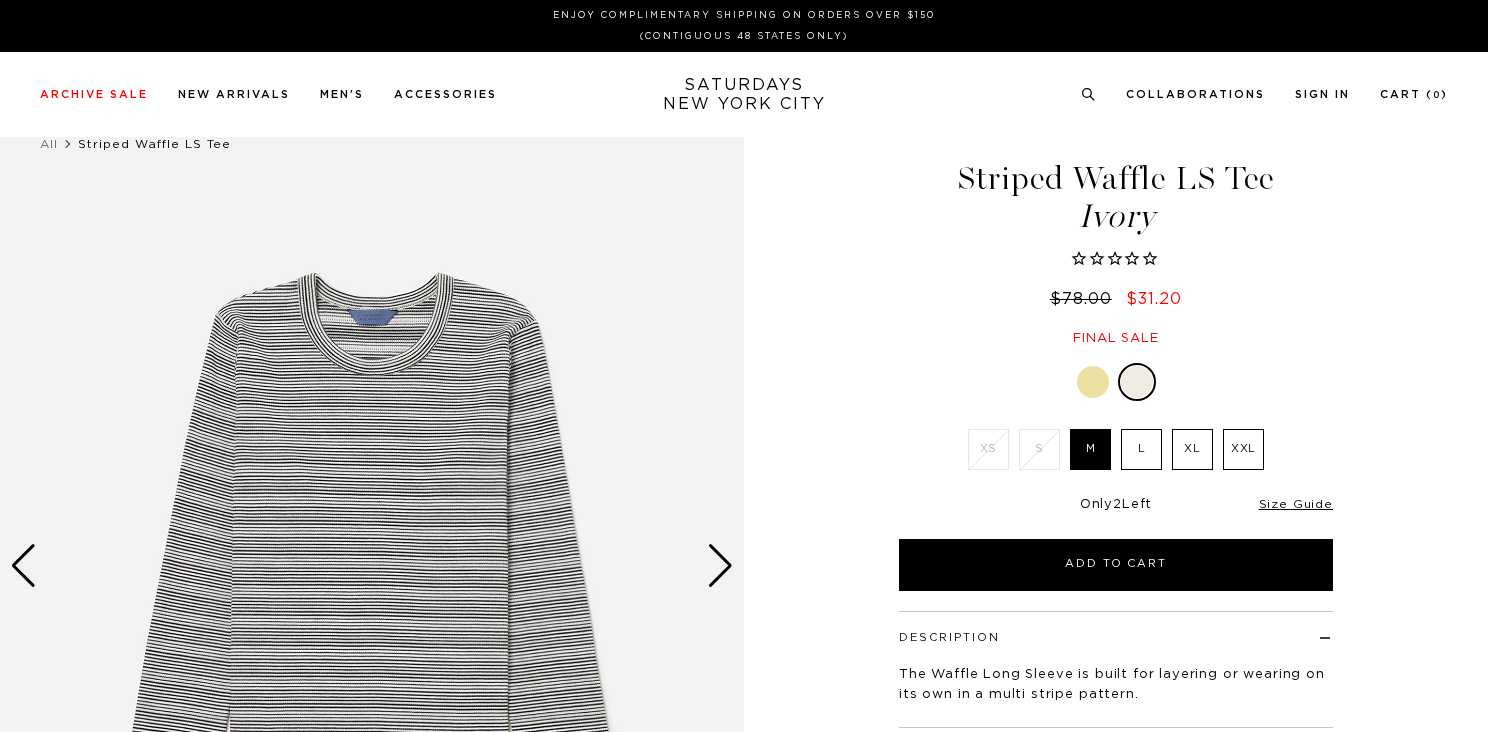 scroll, scrollTop: 0, scrollLeft: 0, axis: both 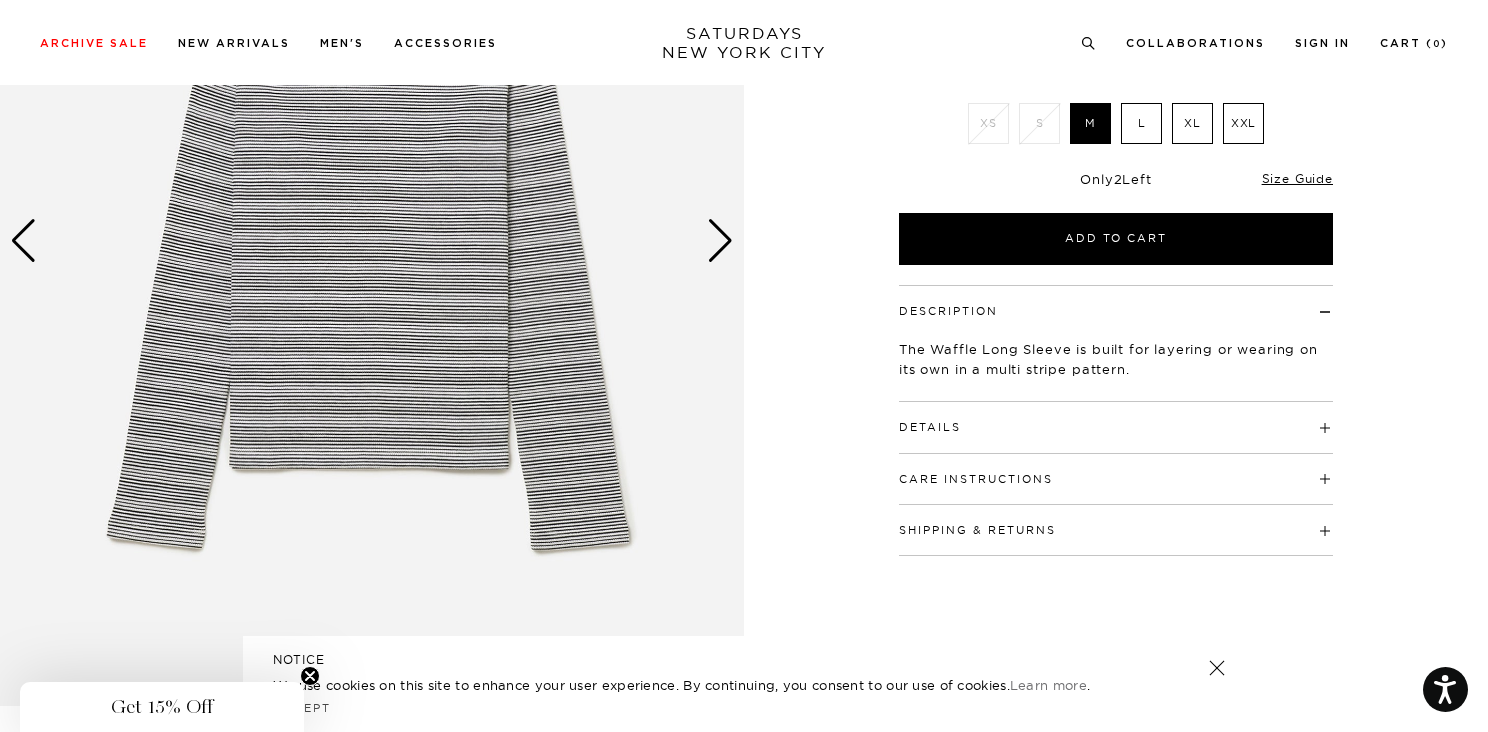 click at bounding box center [720, 241] 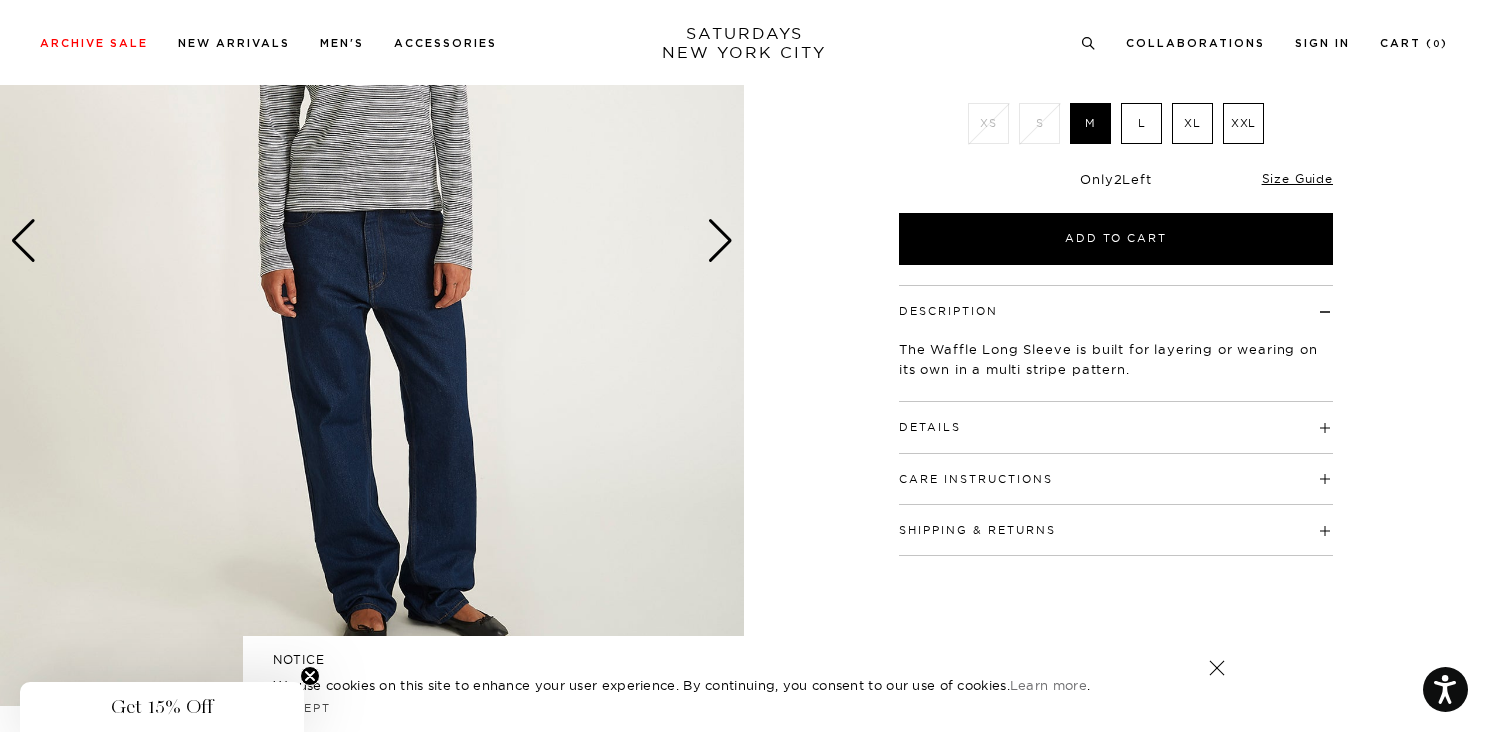 click at bounding box center (720, 241) 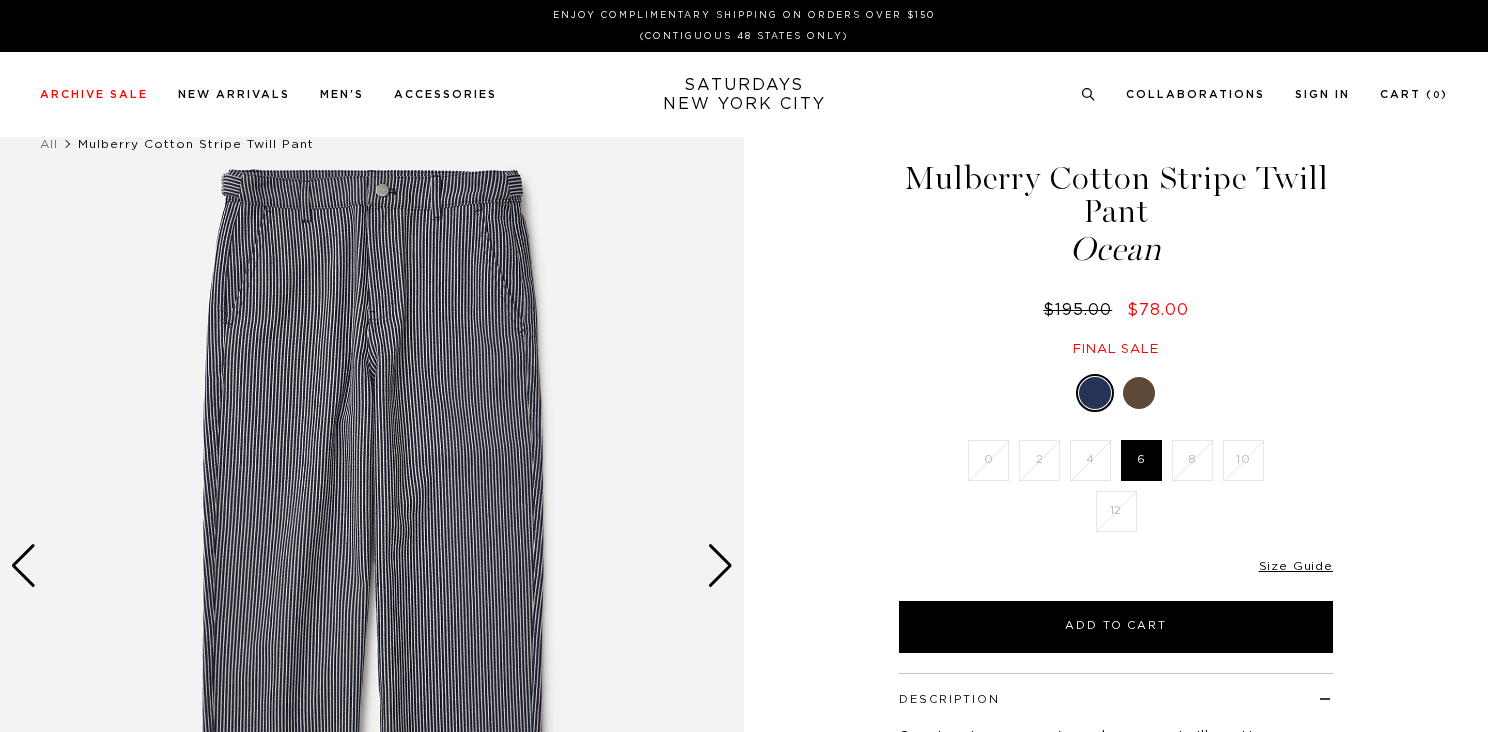 scroll, scrollTop: 0, scrollLeft: 0, axis: both 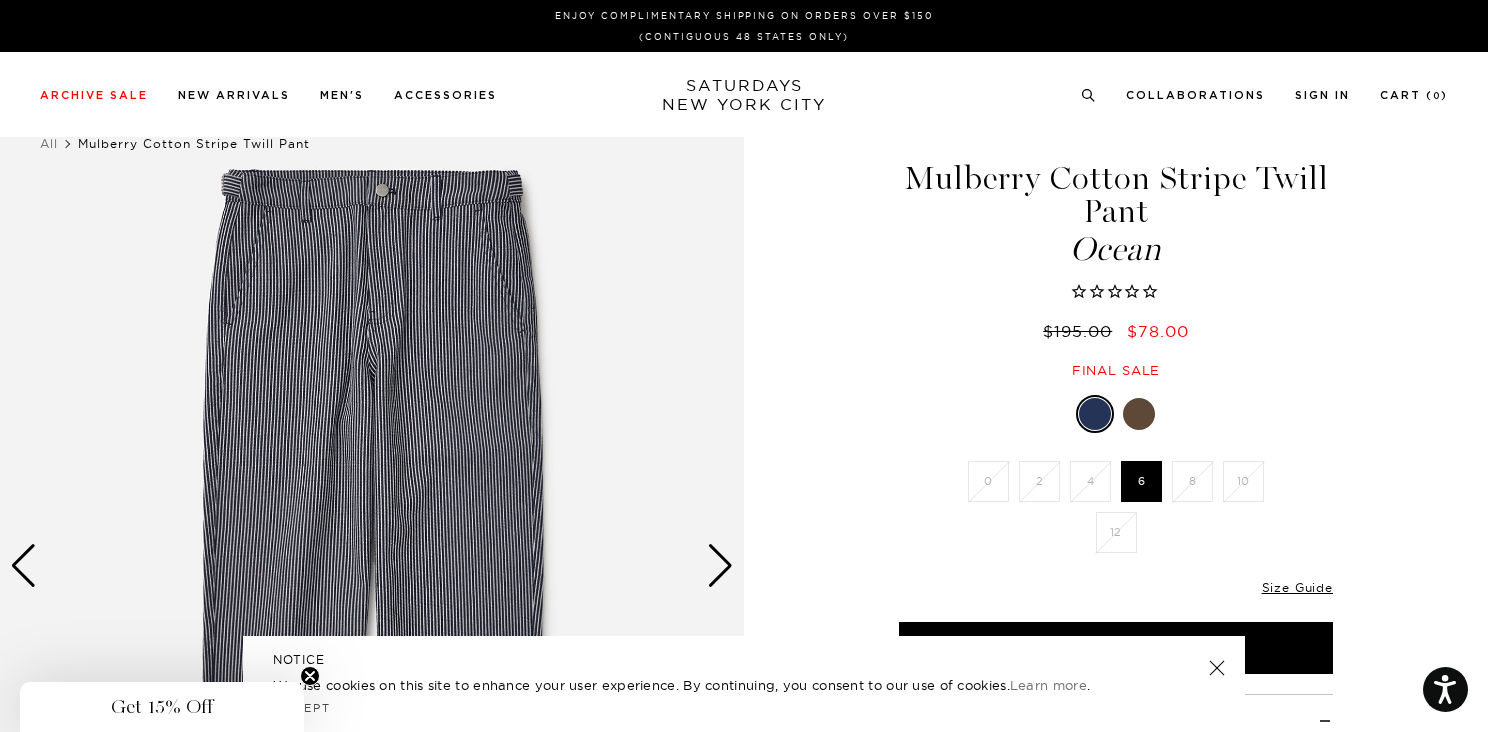 click at bounding box center (720, 566) 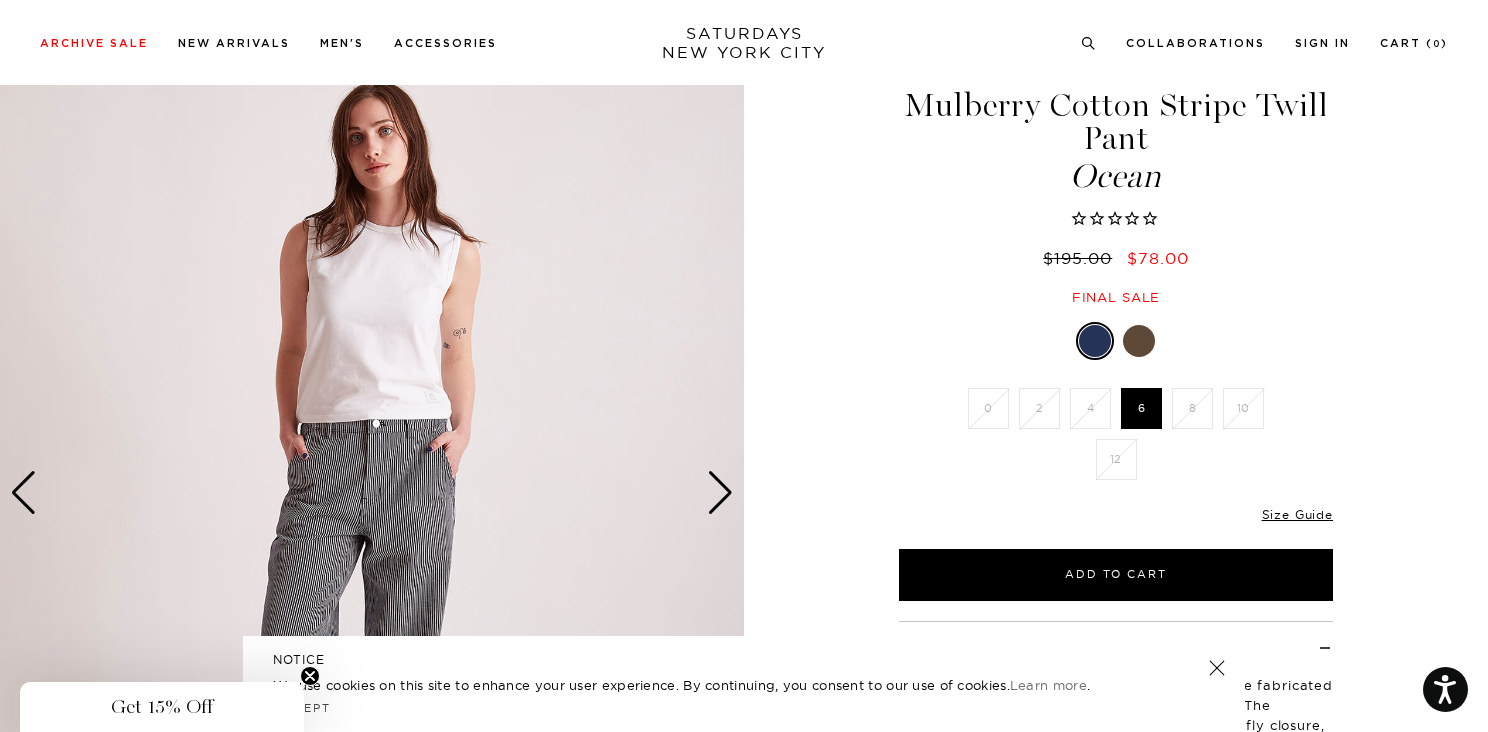 scroll, scrollTop: 71, scrollLeft: 0, axis: vertical 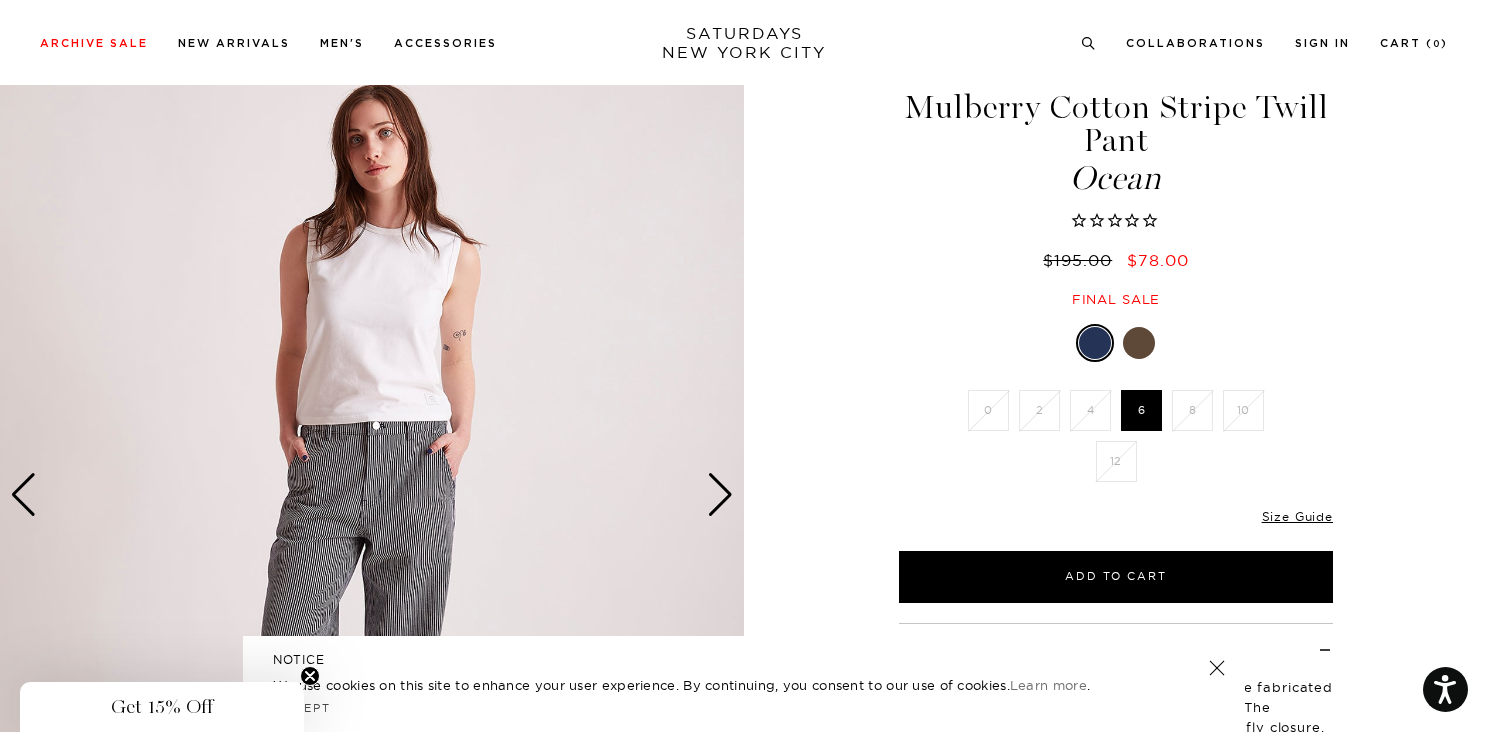 click at bounding box center (720, 495) 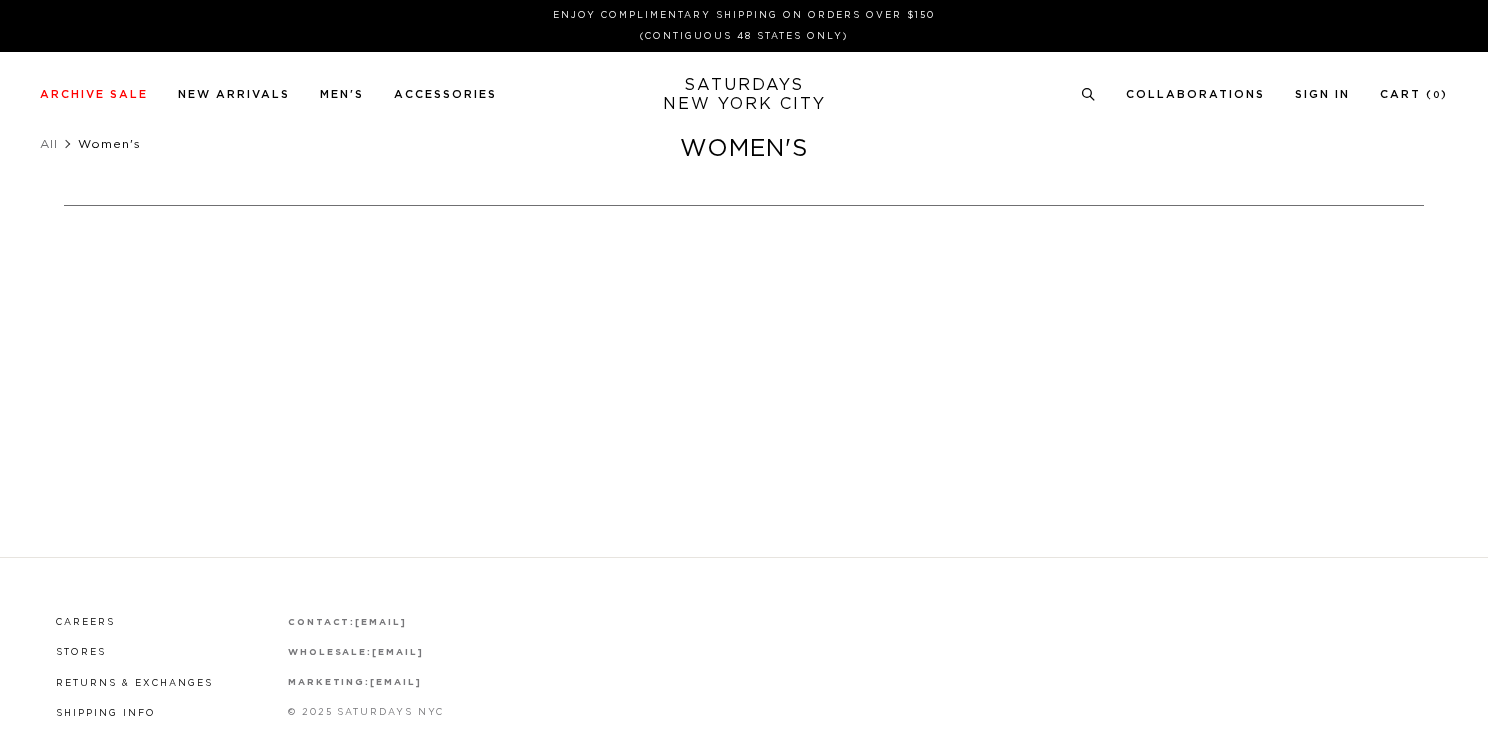 scroll, scrollTop: 2110, scrollLeft: 0, axis: vertical 